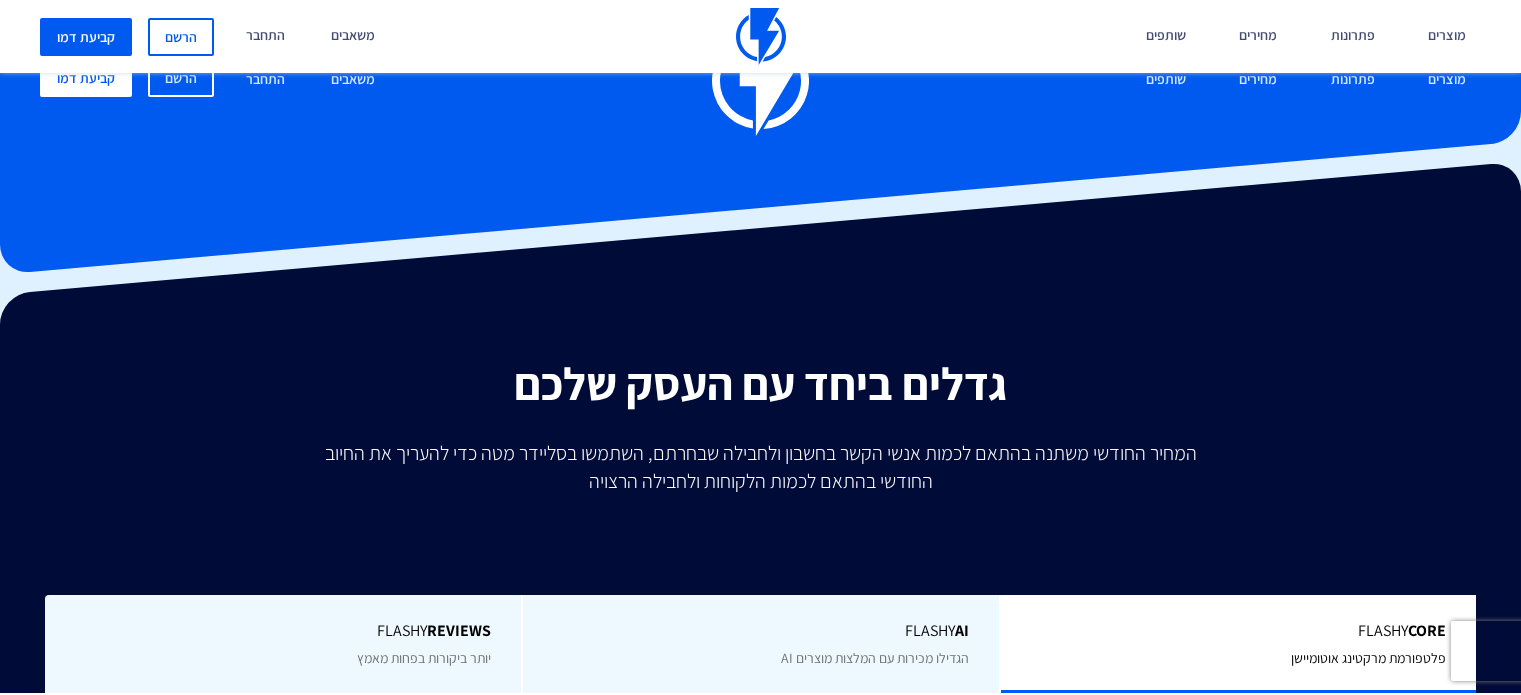 scroll, scrollTop: 800, scrollLeft: 0, axis: vertical 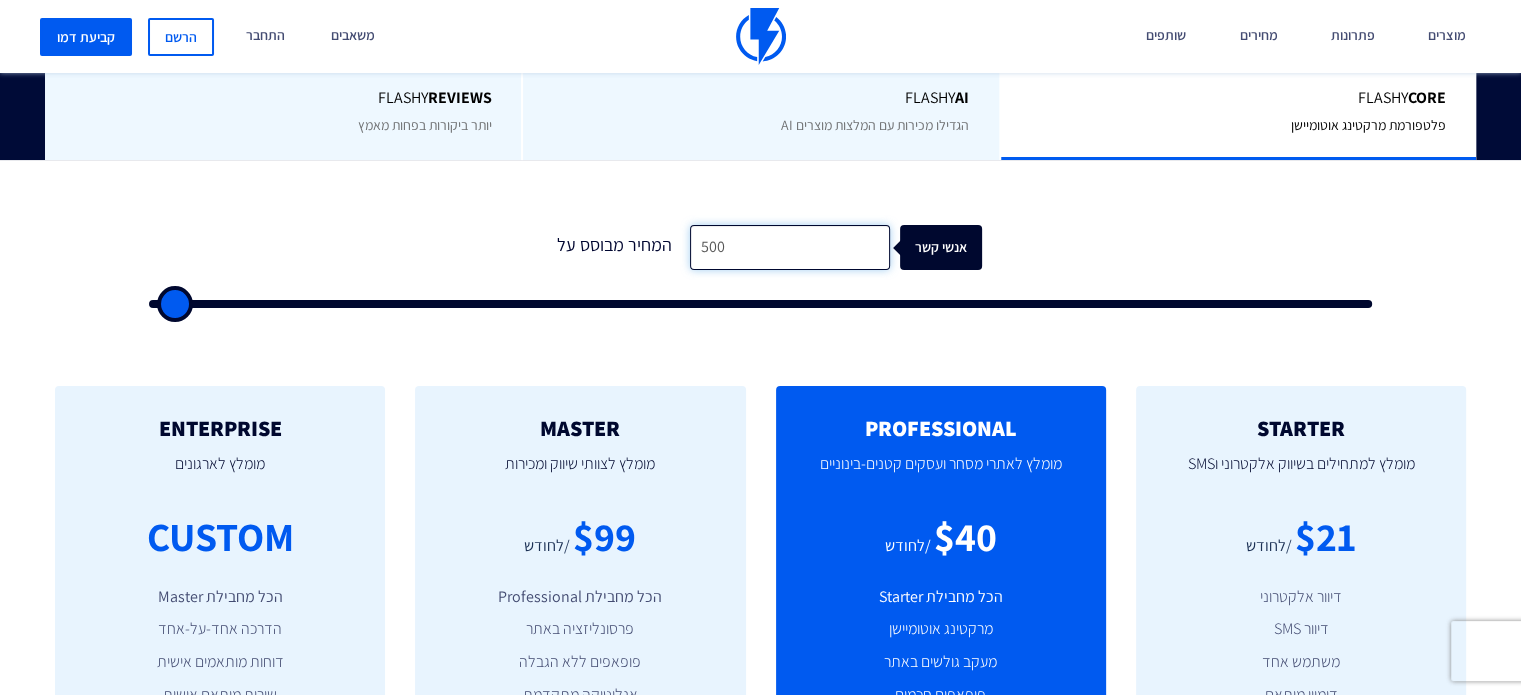 click on "500" at bounding box center (790, 247) 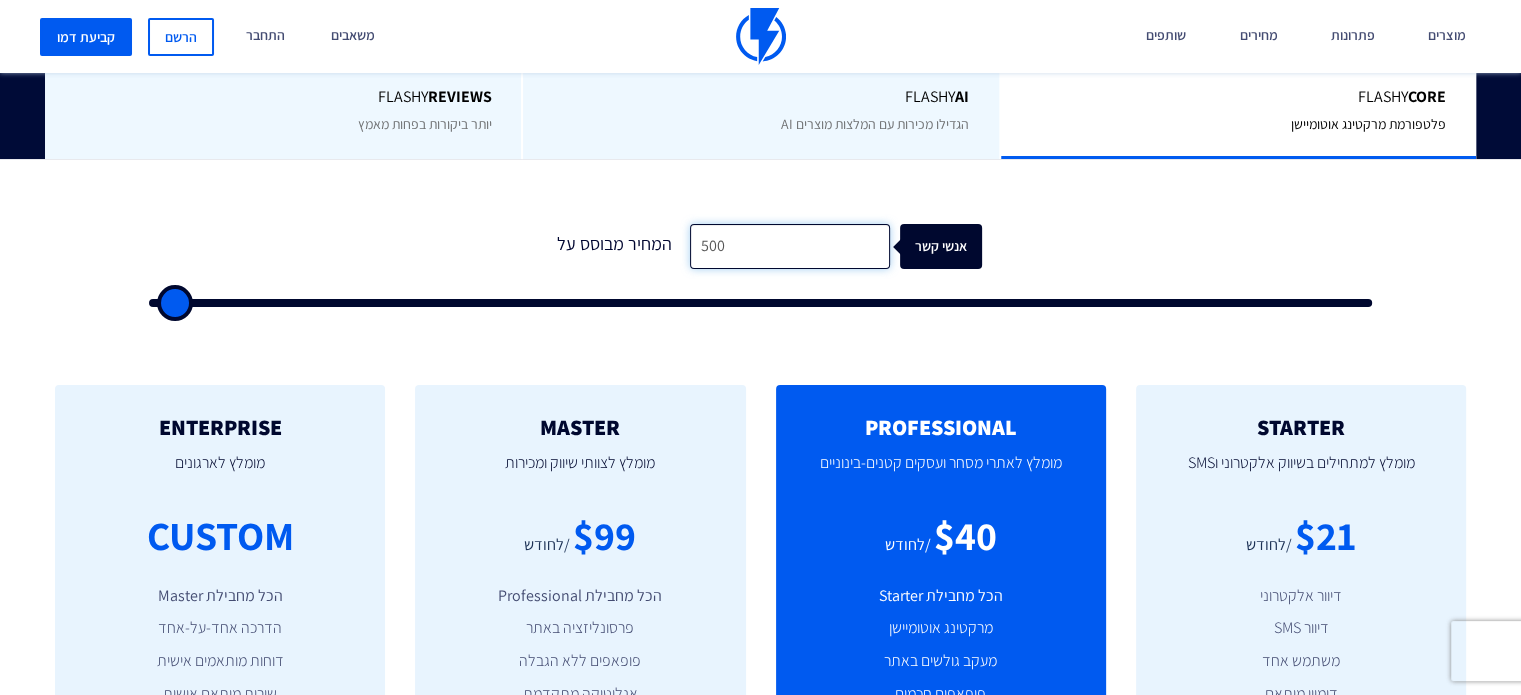 type on "1" 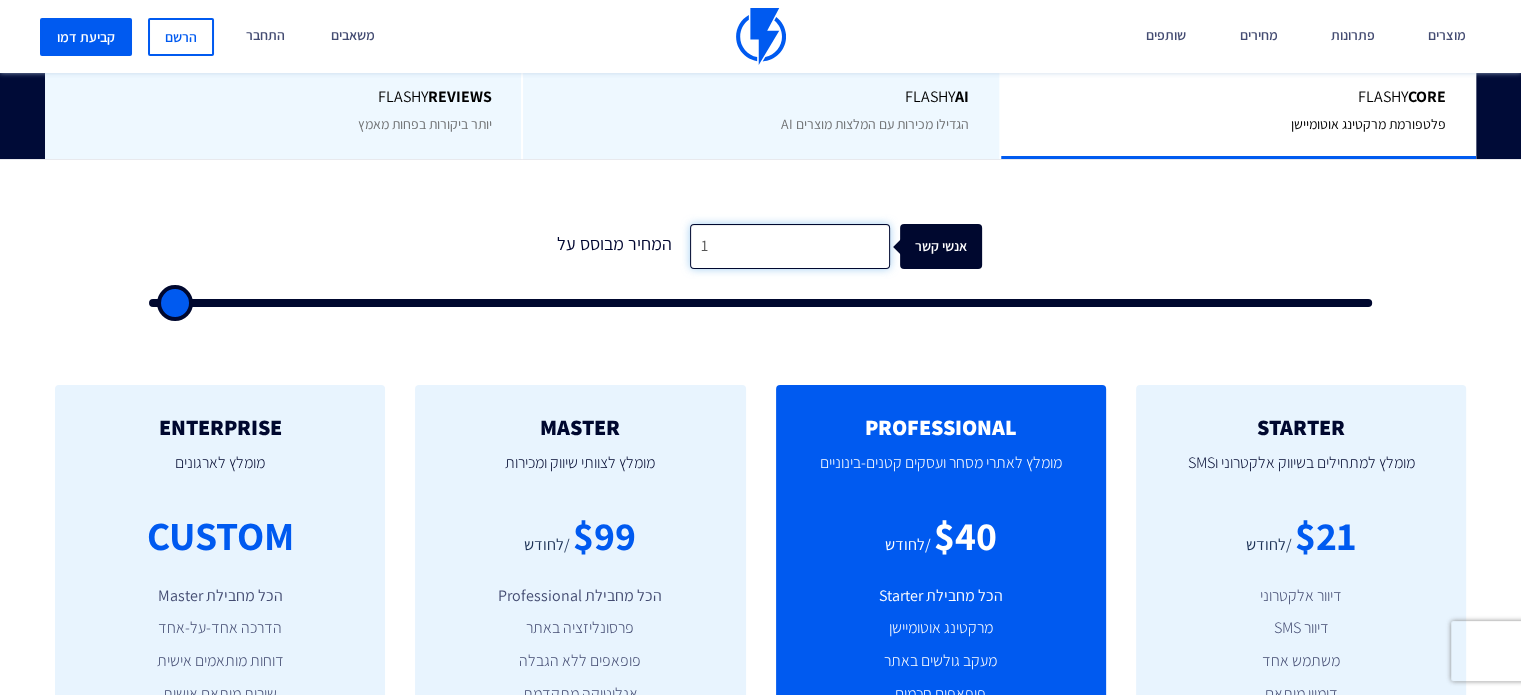 type on "12" 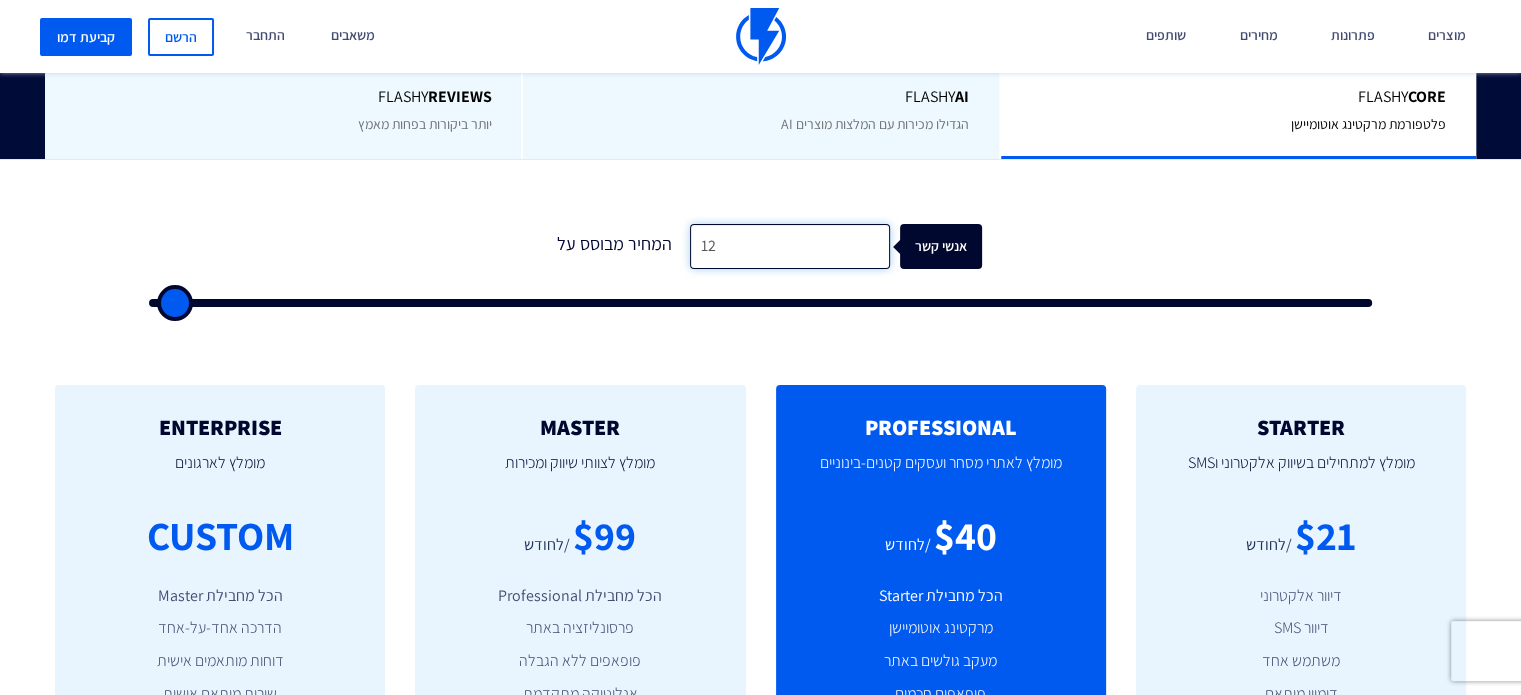 type on "120" 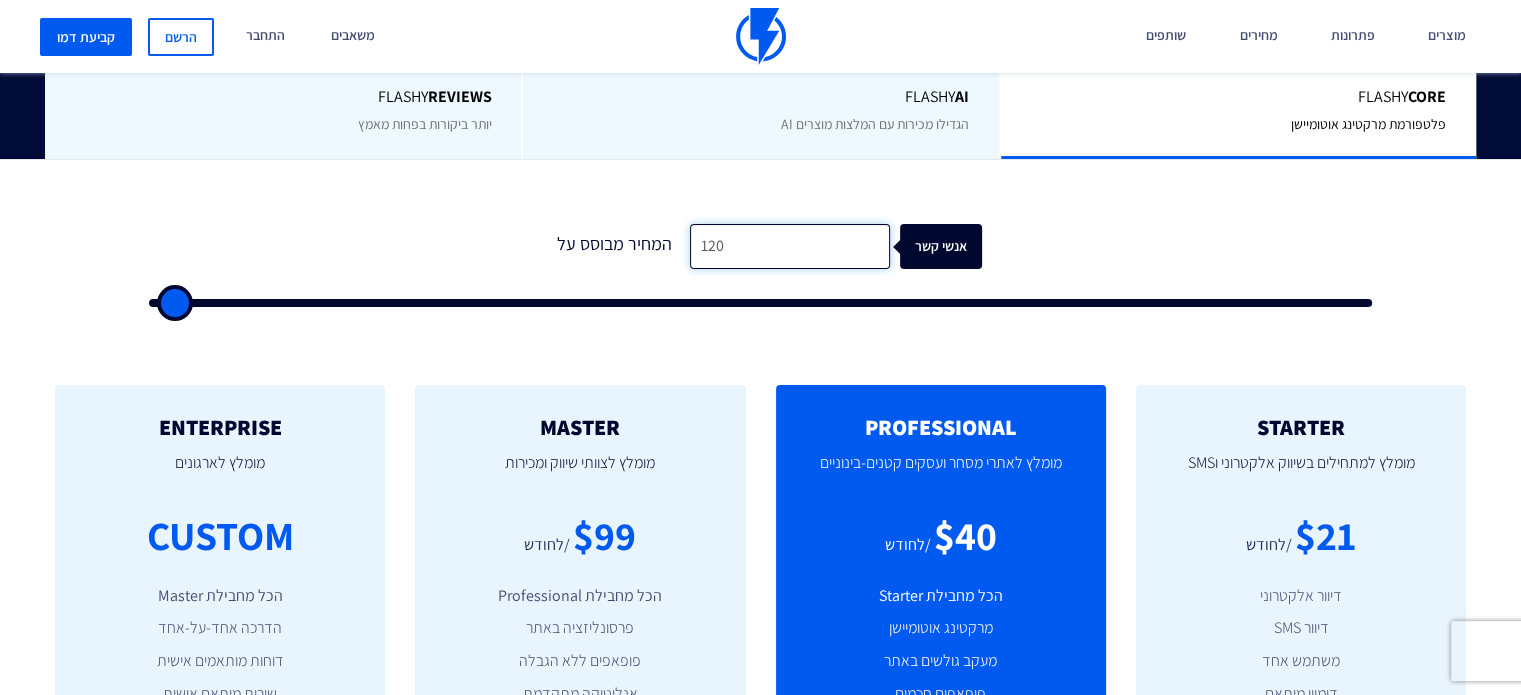 type on "1,200" 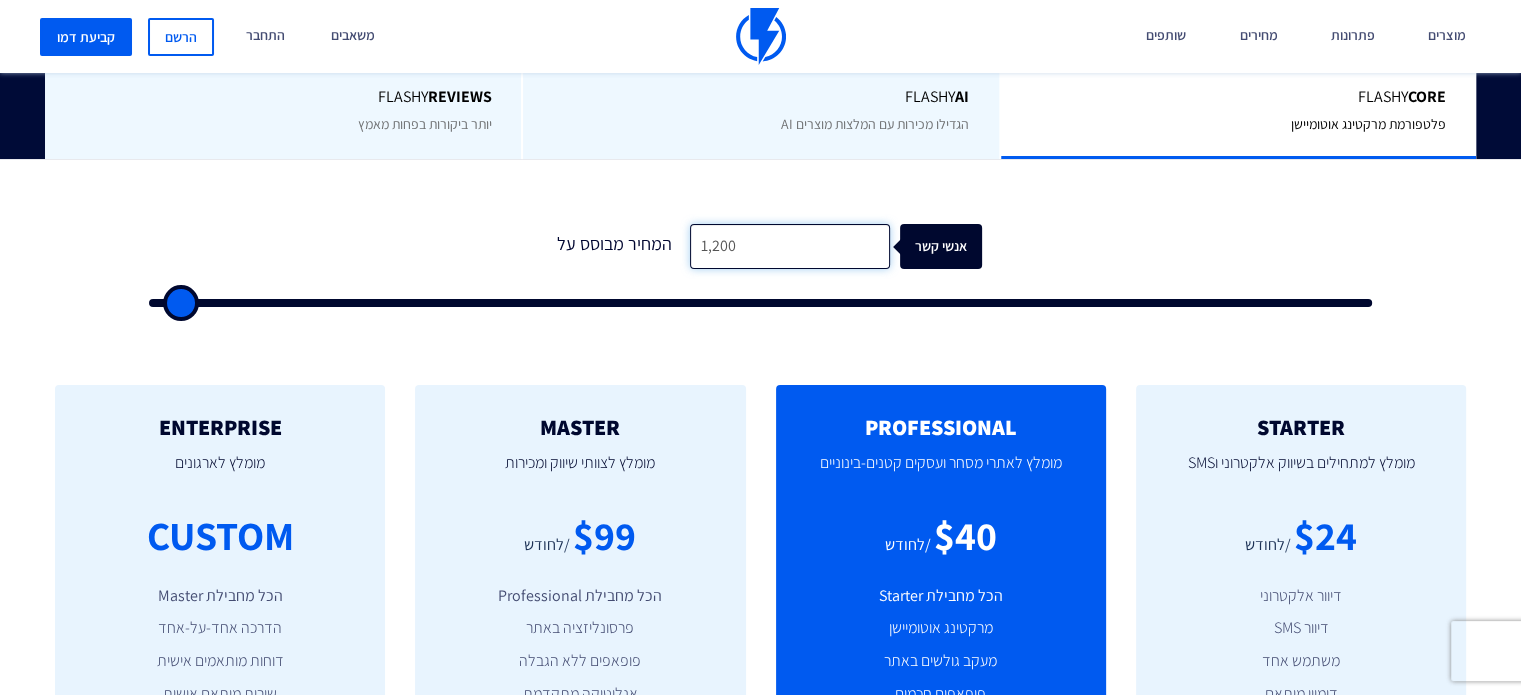type on "12,000" 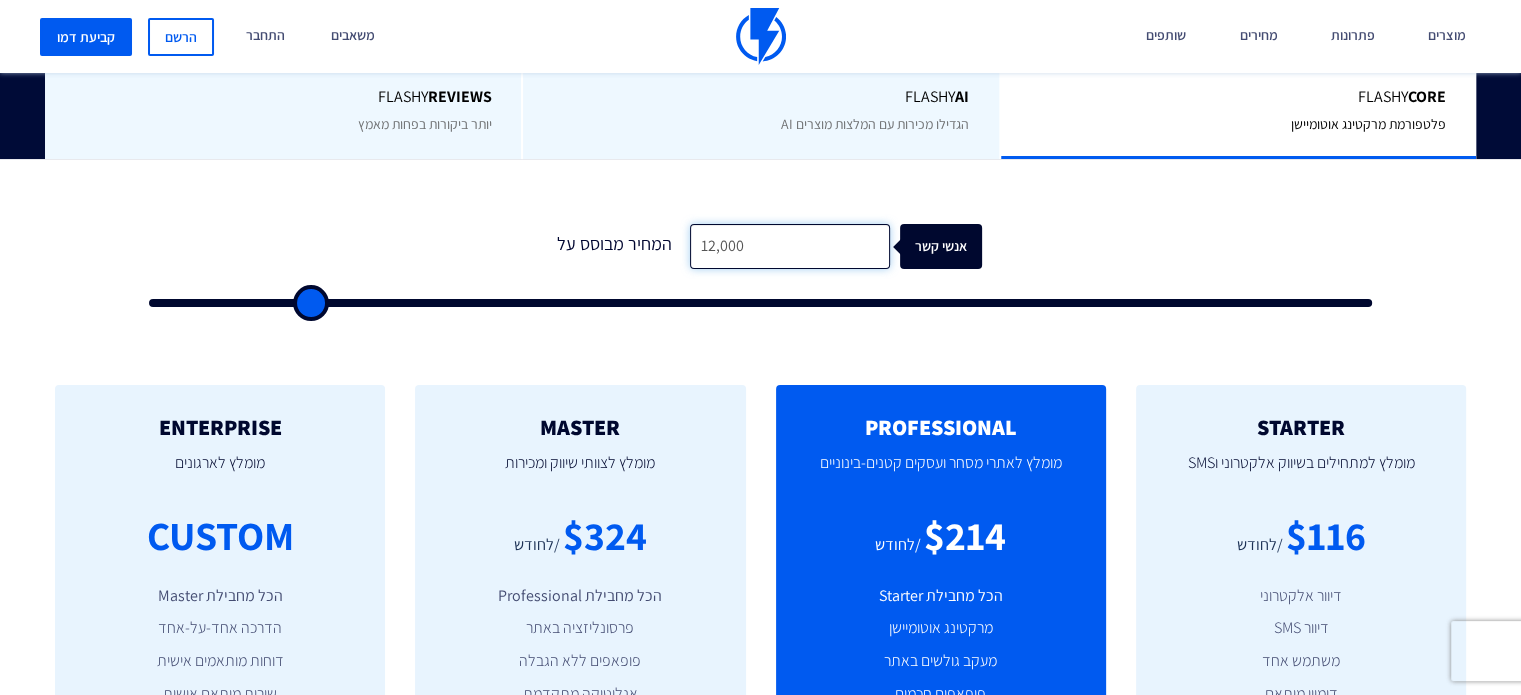 type on "120,000" 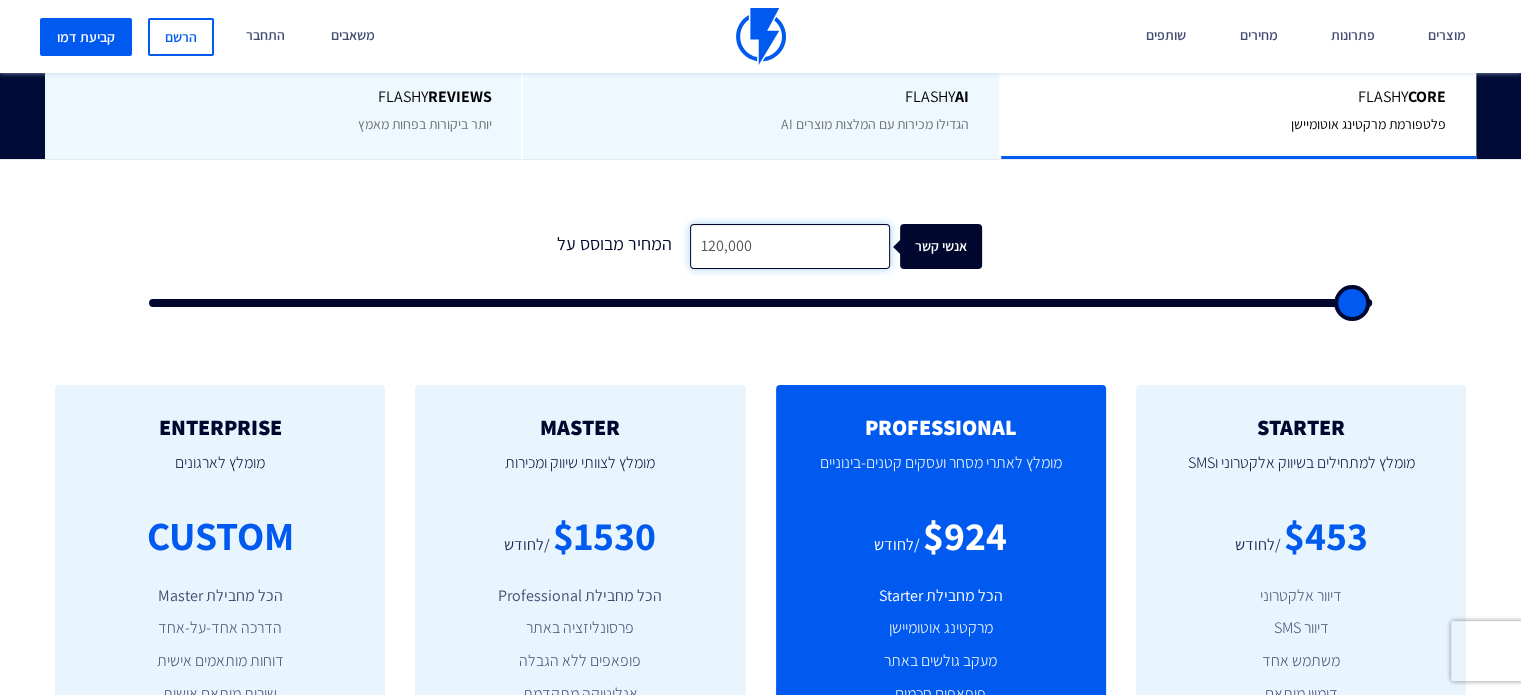click on "120,000" at bounding box center [790, 246] 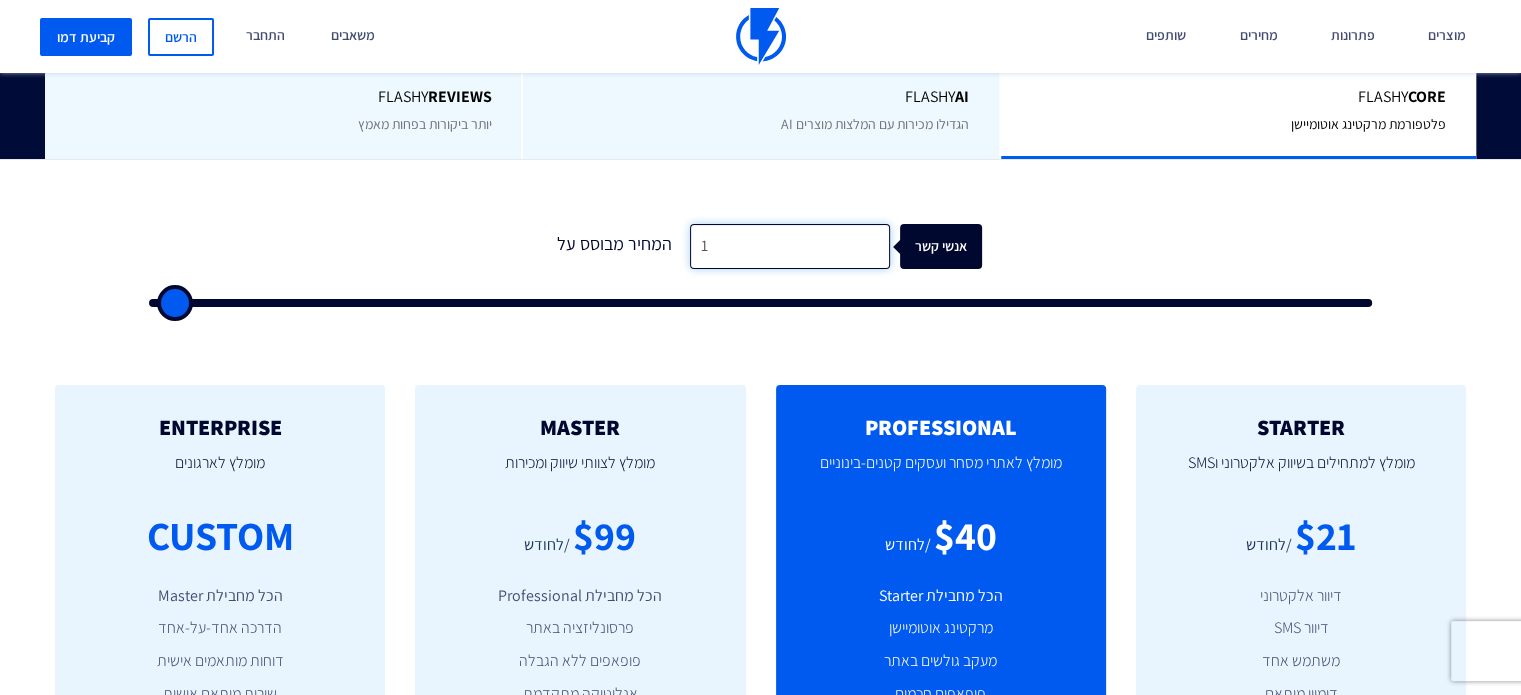 type on "13" 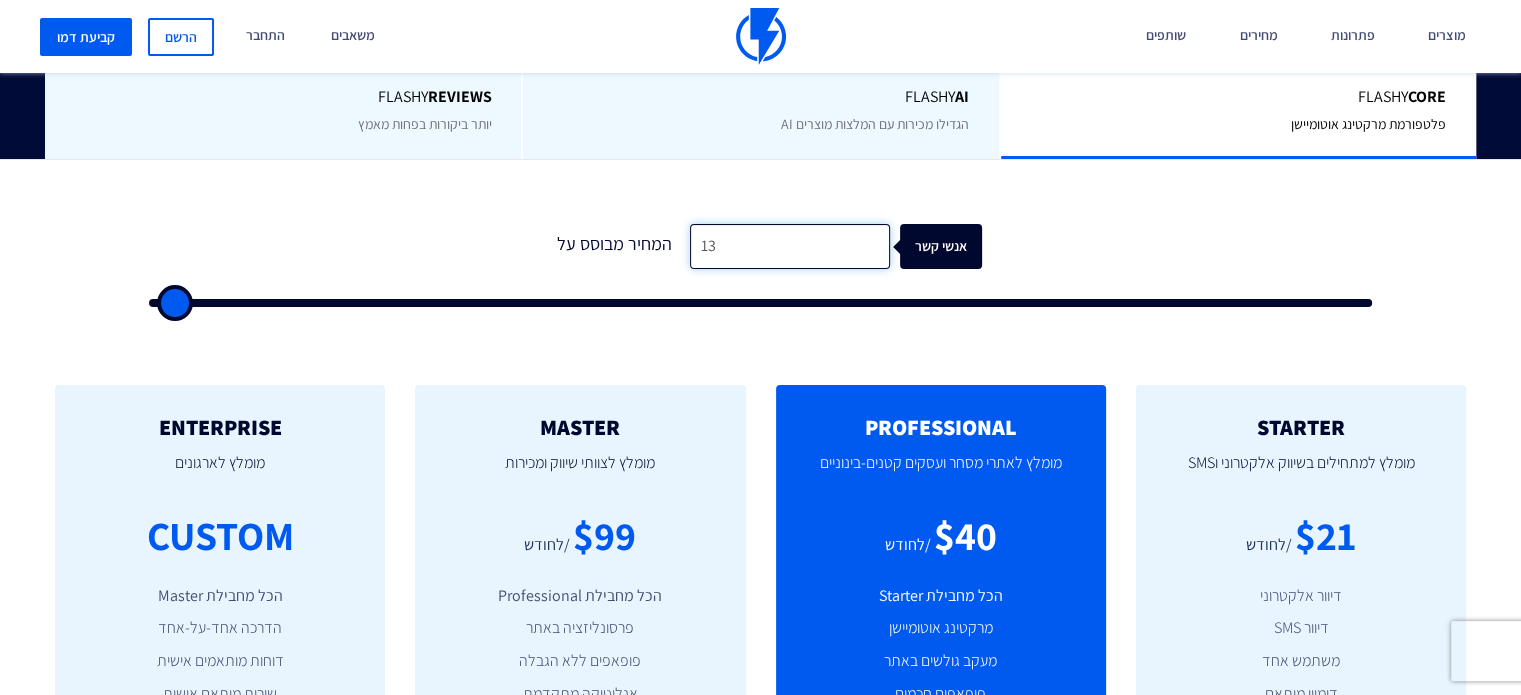 type on "130" 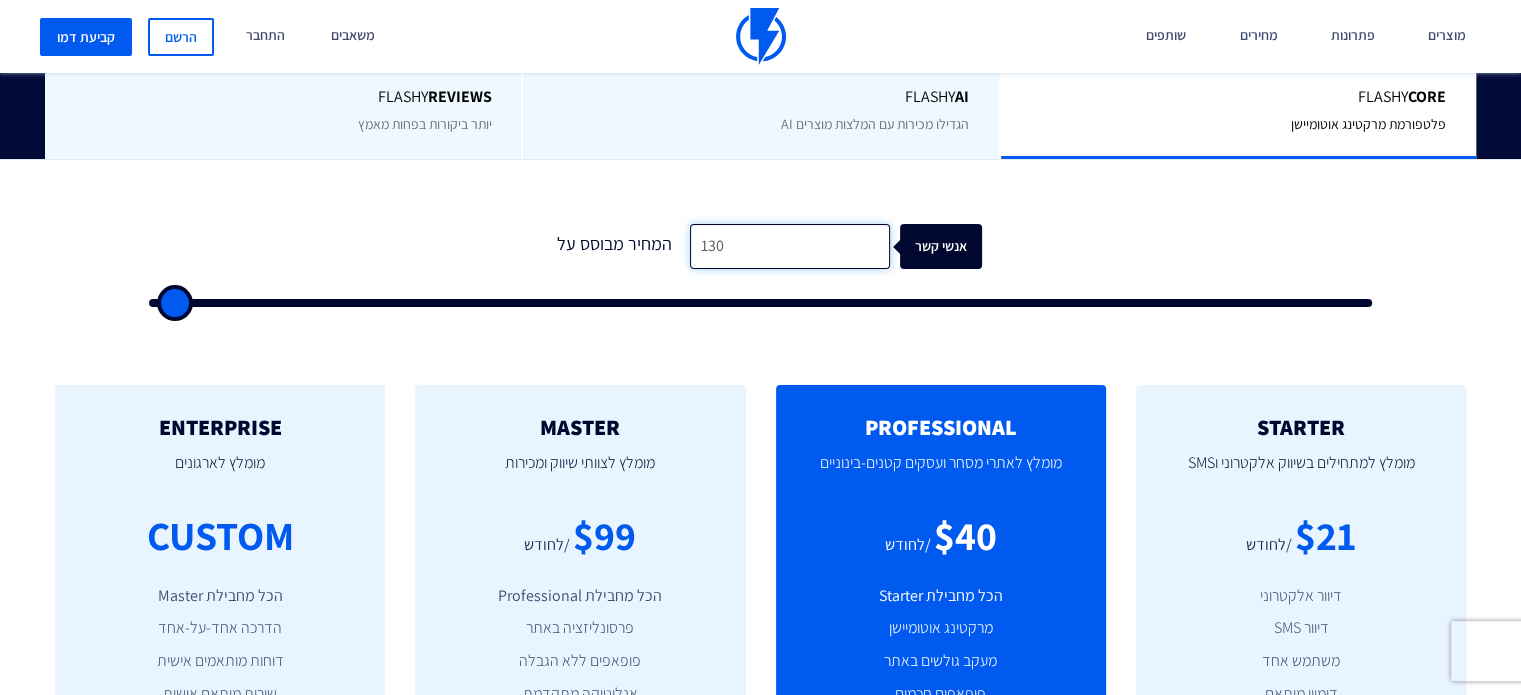 type on "1,300" 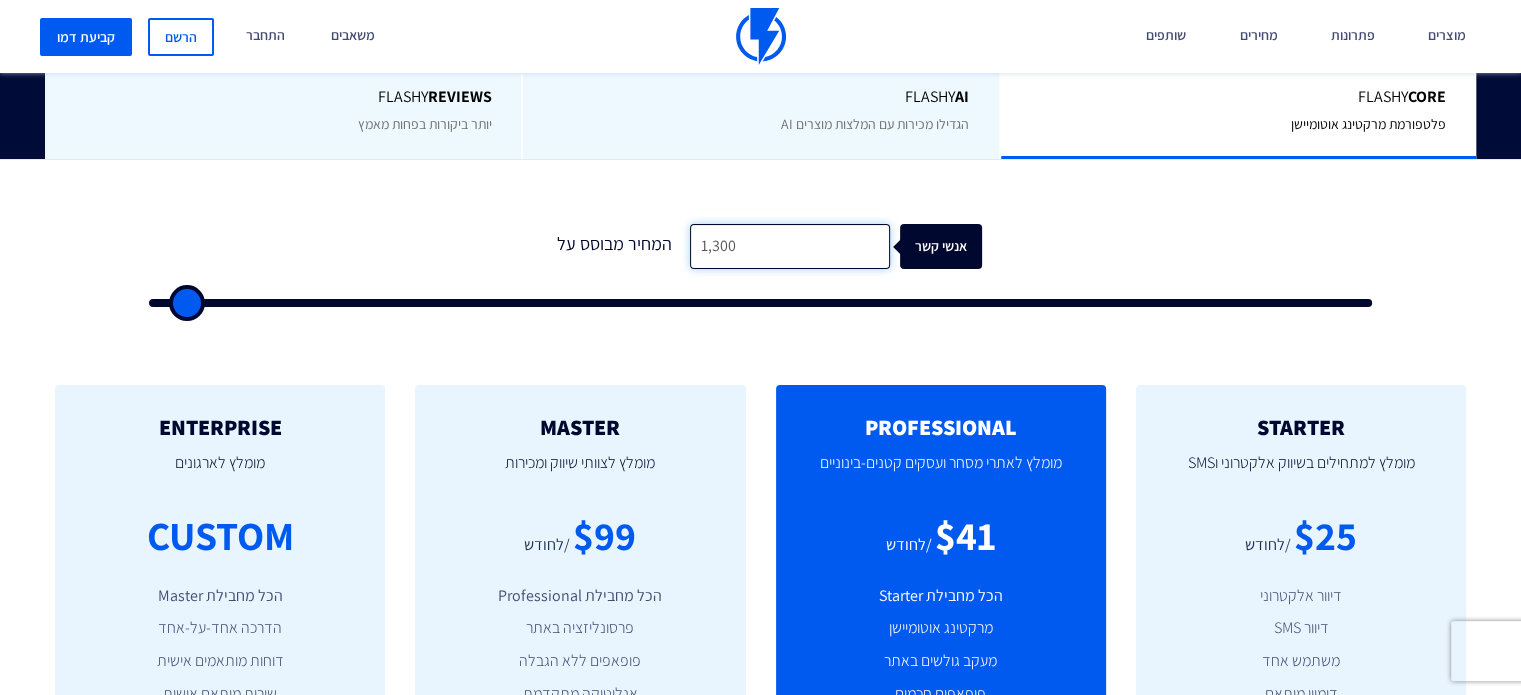 type on "13,000" 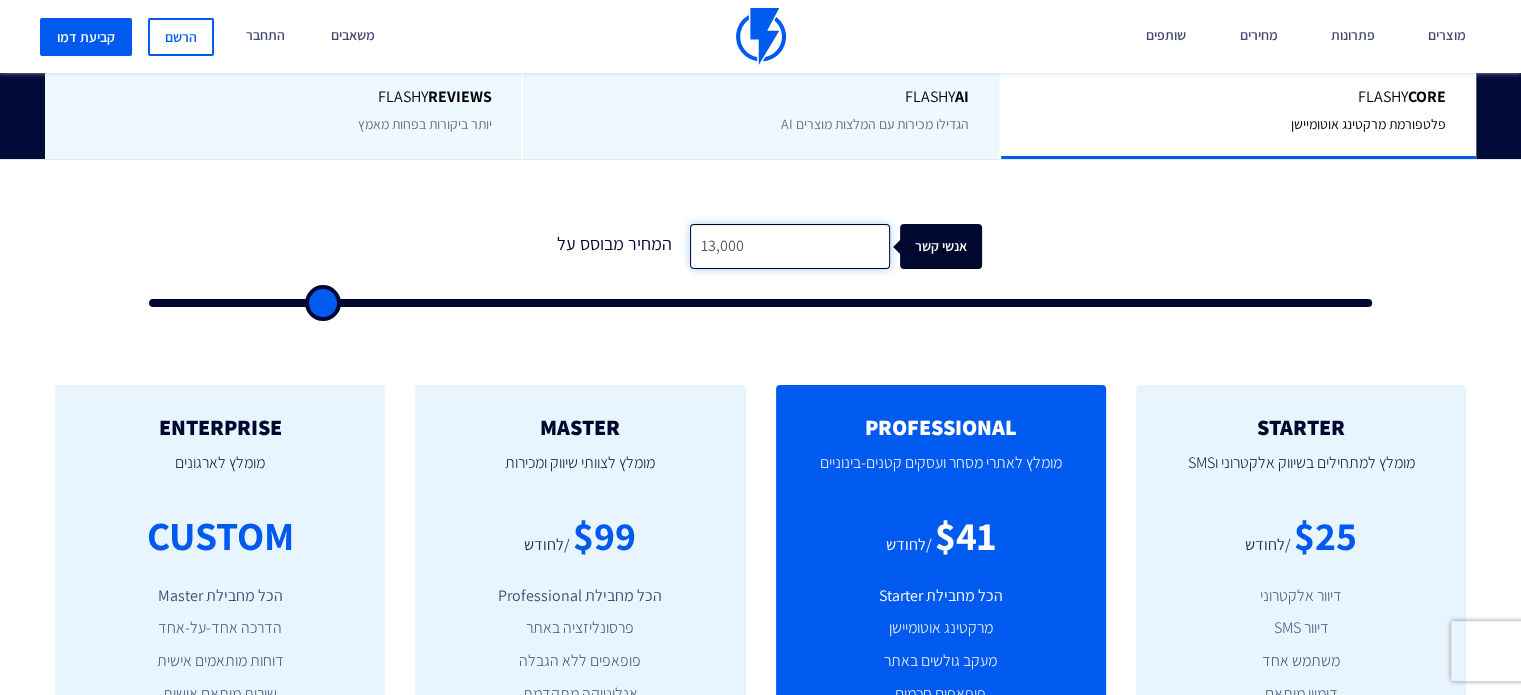 type on "130,000" 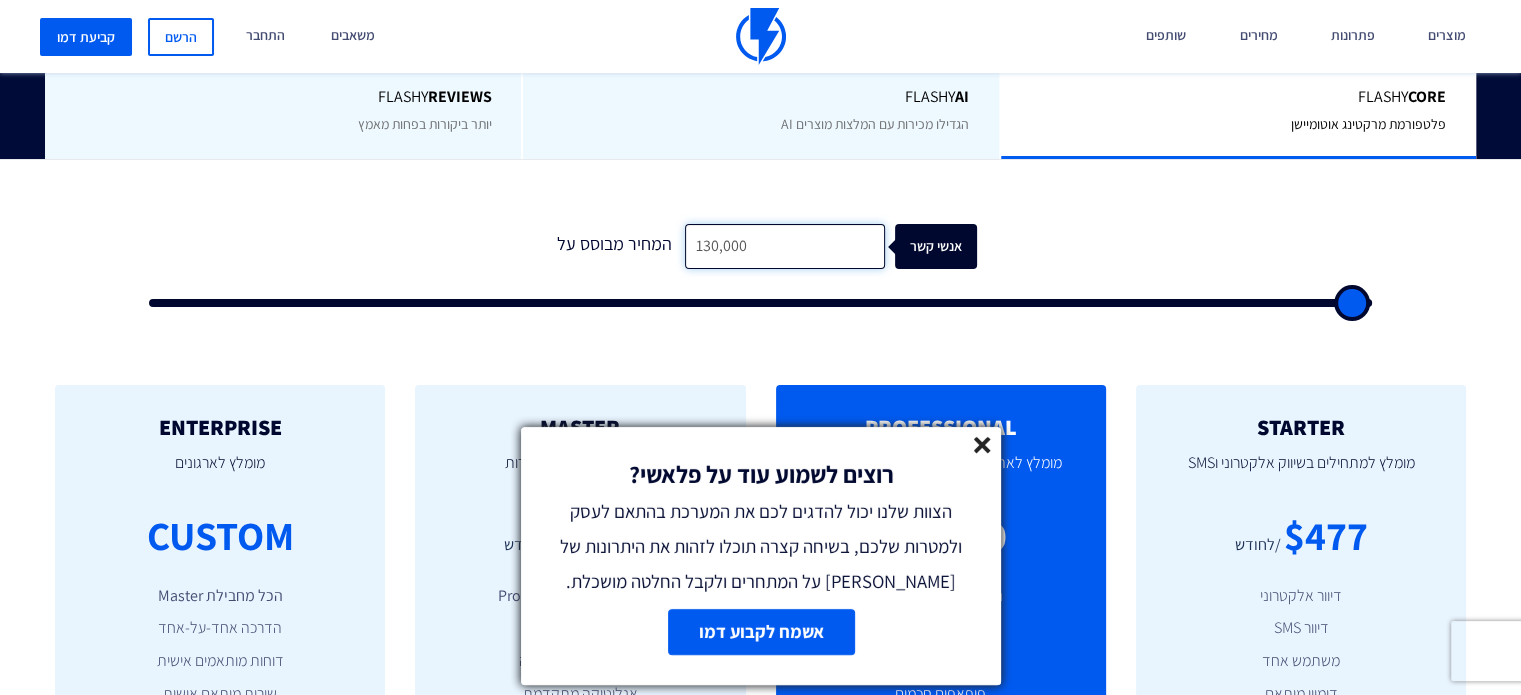 click on "130,000" at bounding box center [785, 246] 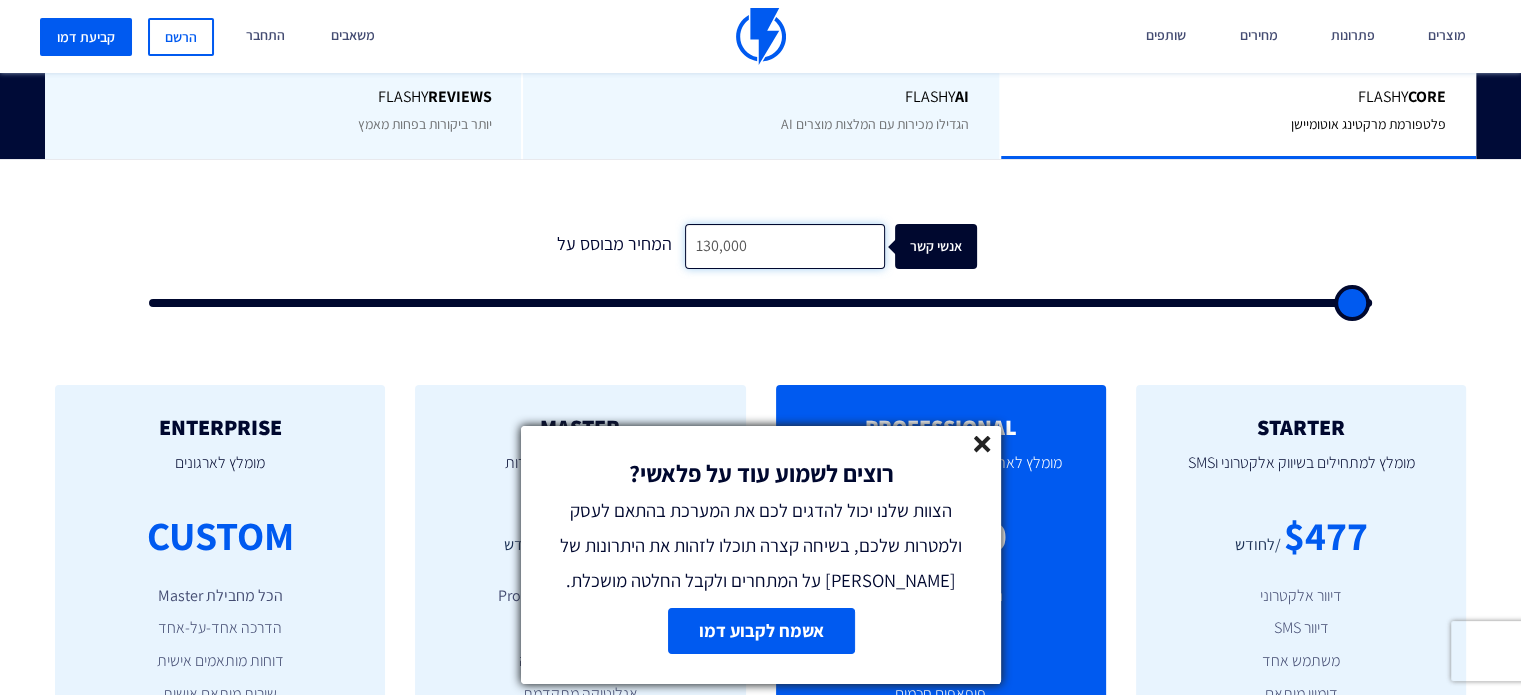 type on "1" 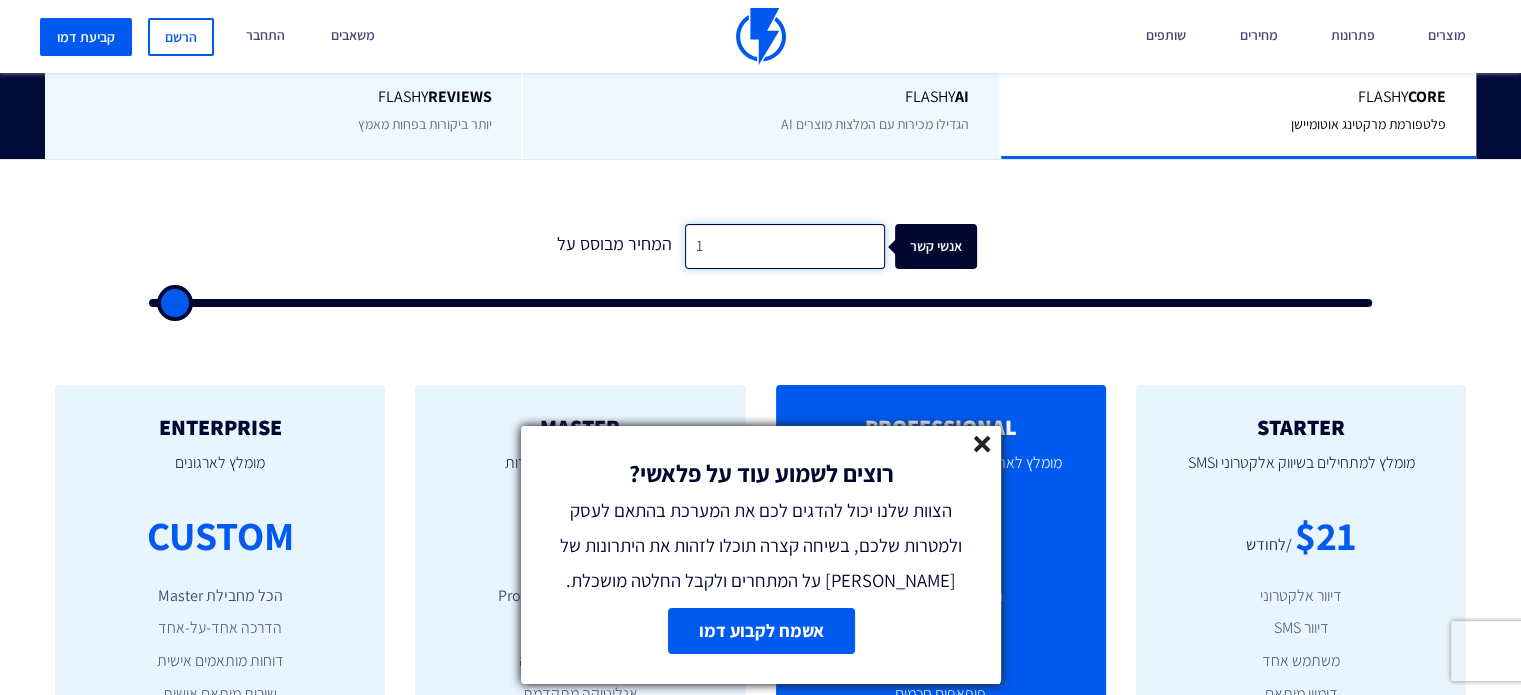 type on "14" 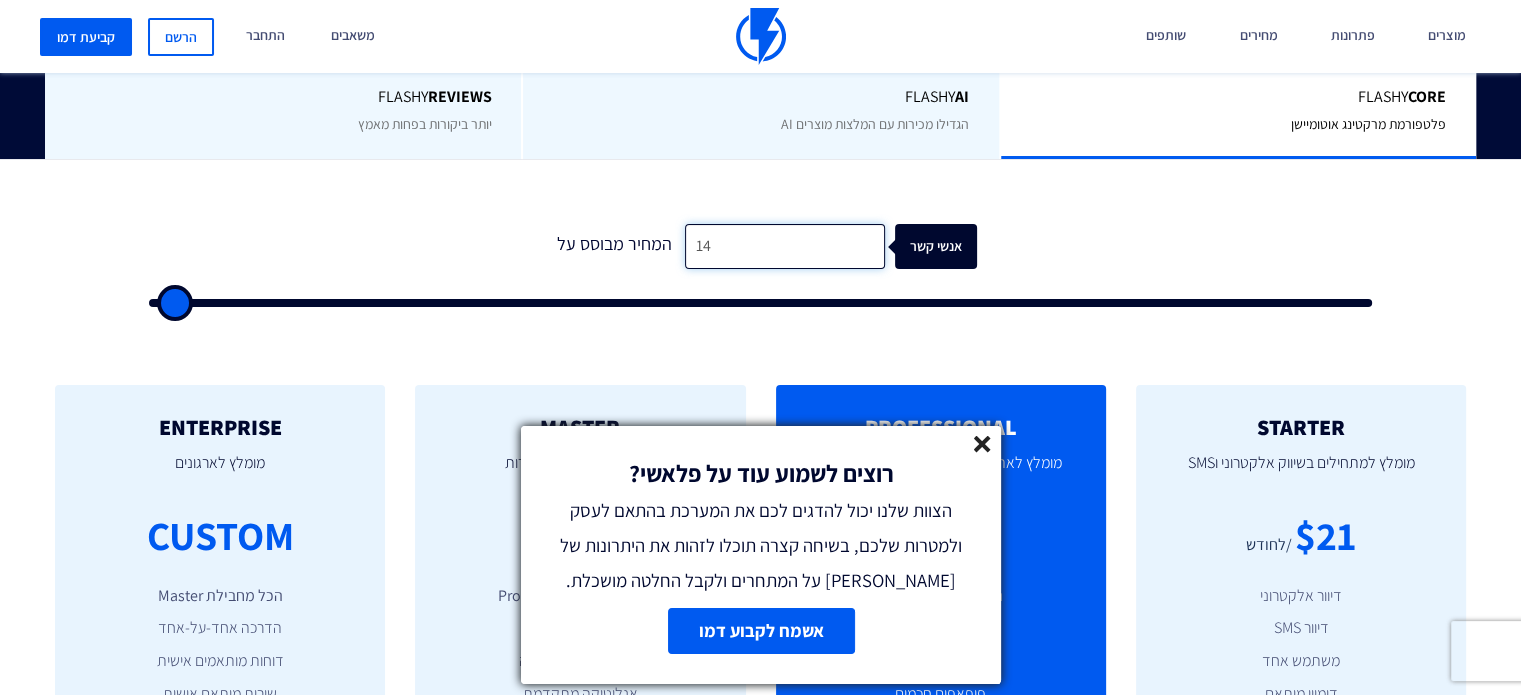 type on "140" 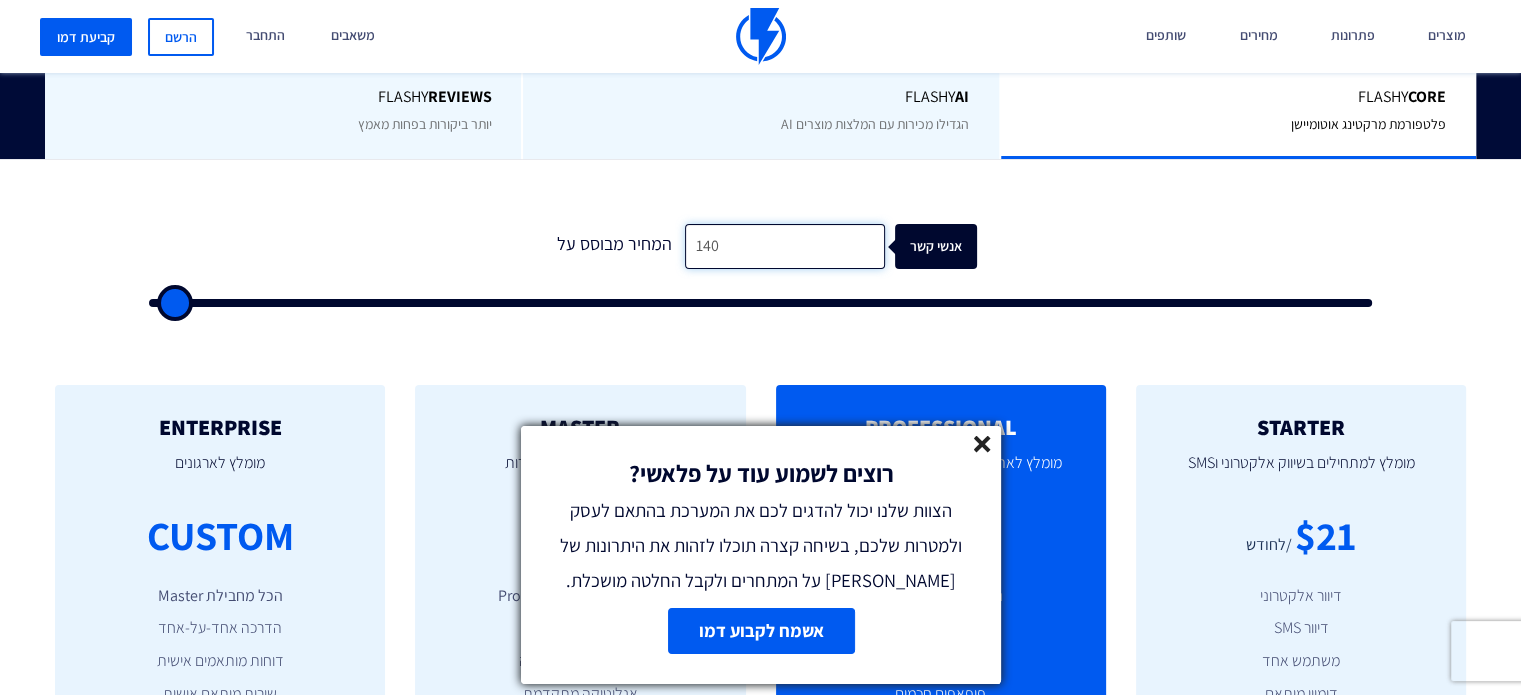 type on "1,400" 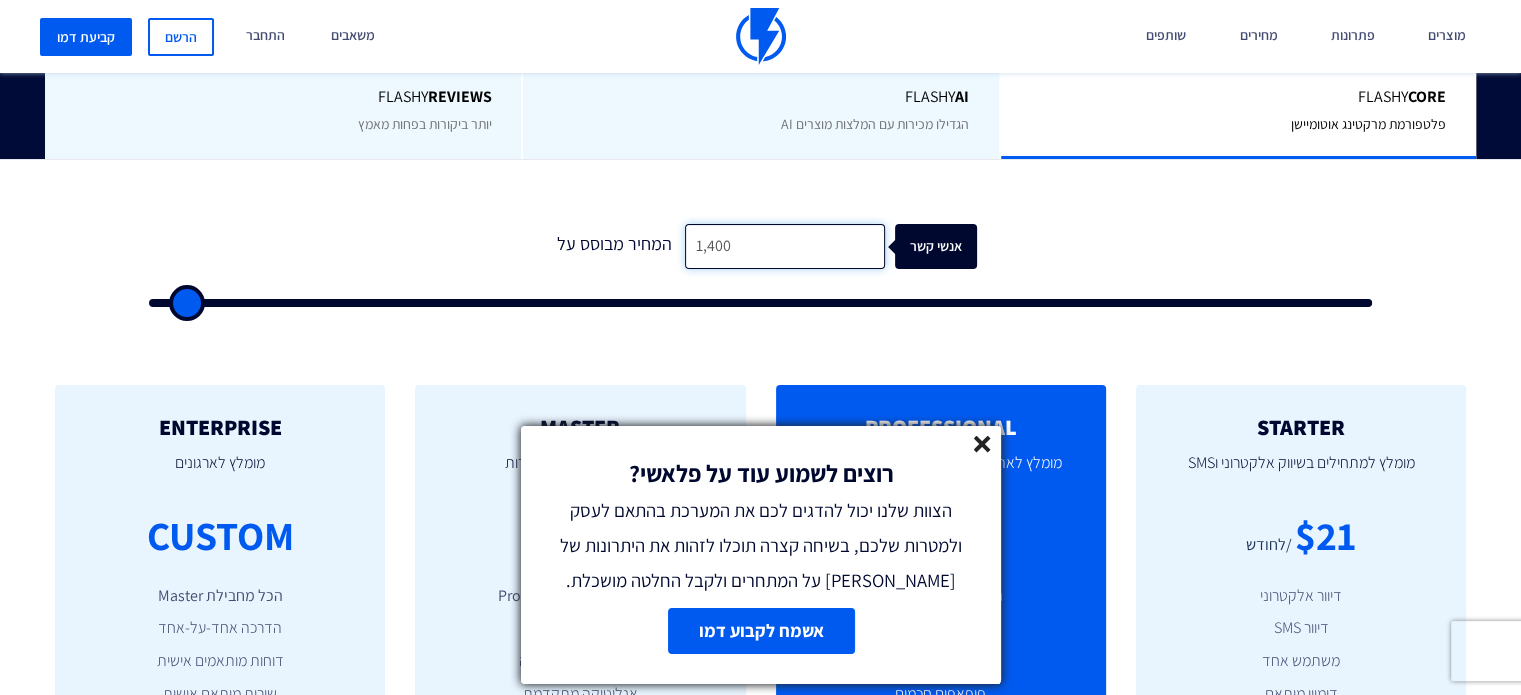 type on "14,000" 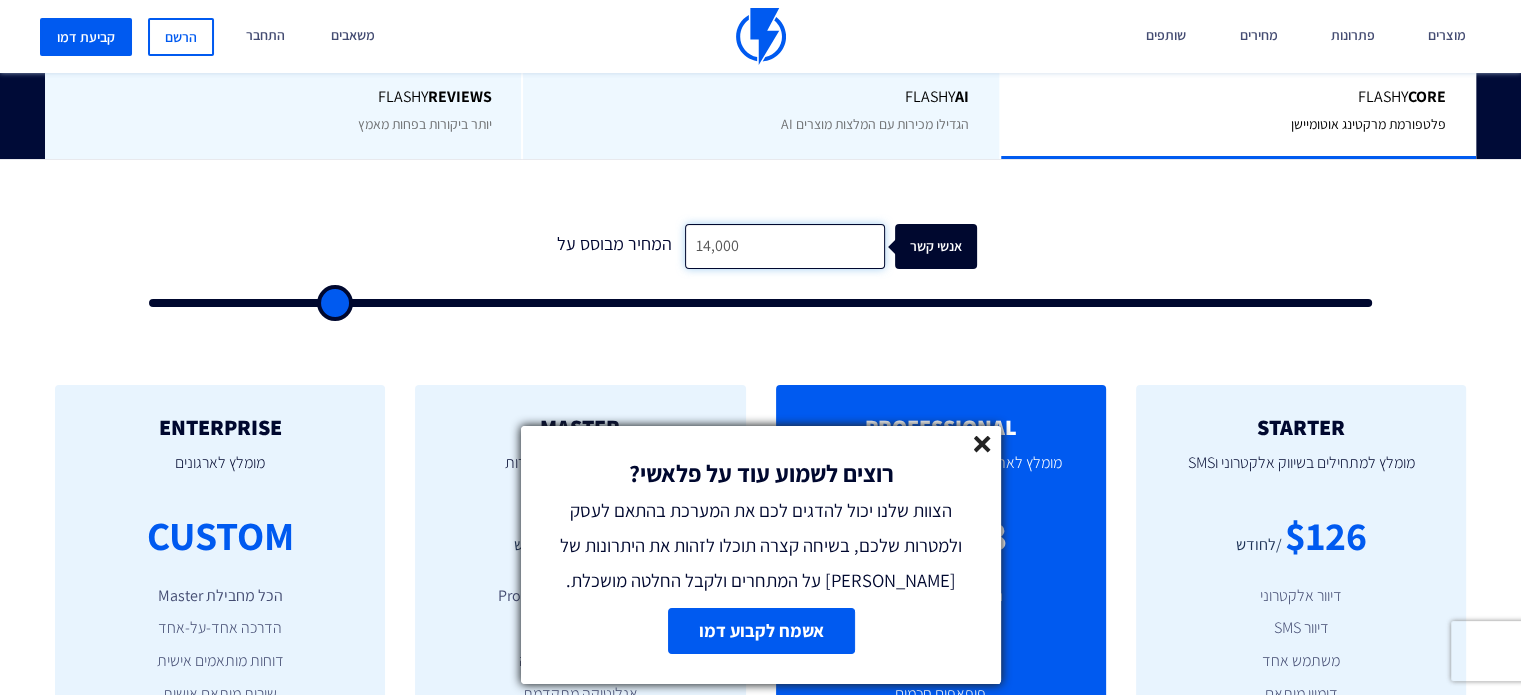 type on "140,000" 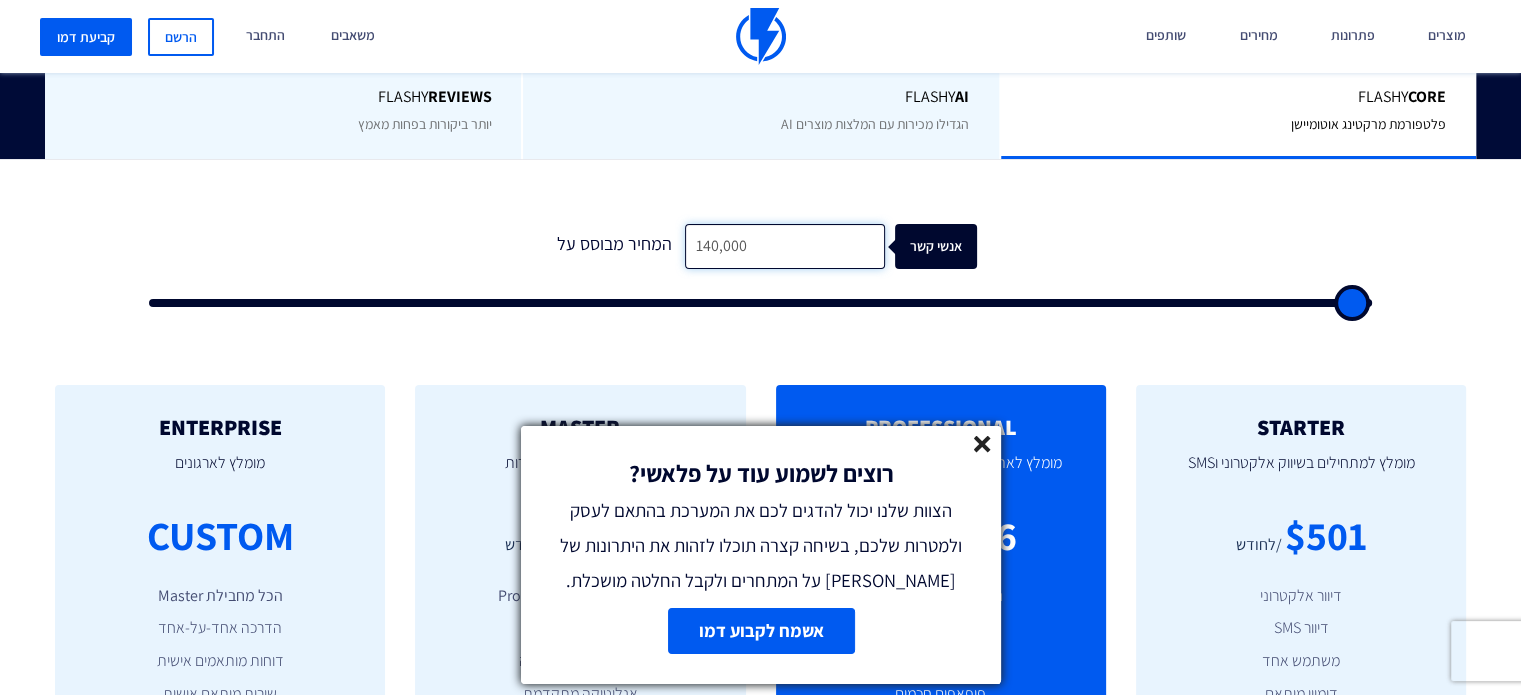 type on "140,000" 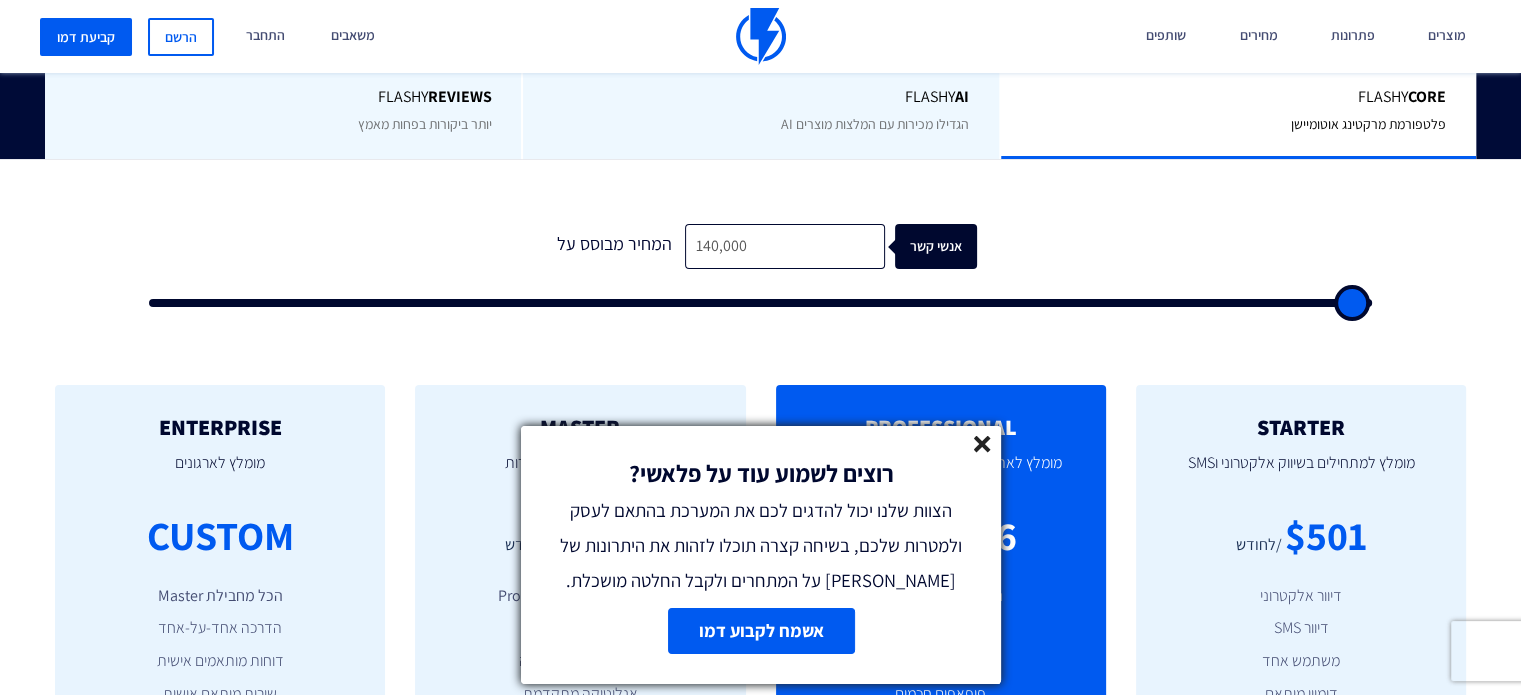 click 